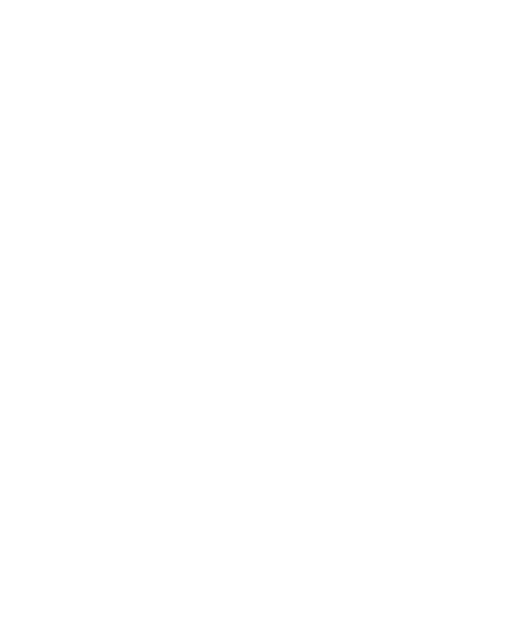 scroll, scrollTop: 0, scrollLeft: 0, axis: both 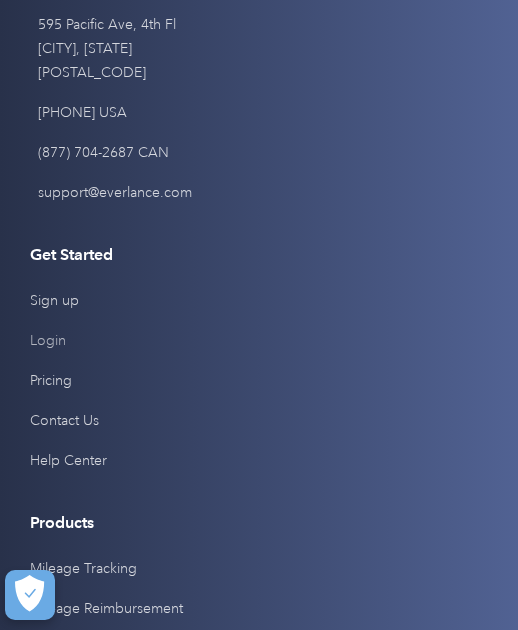 click on "Login" at bounding box center (48, 341) 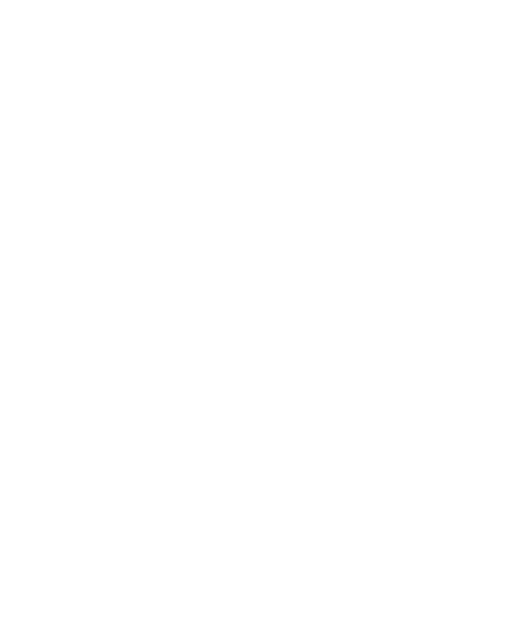 scroll, scrollTop: 0, scrollLeft: 0, axis: both 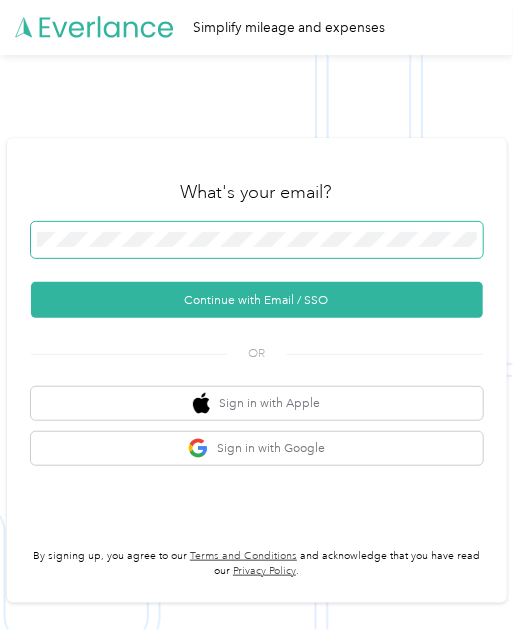 click at bounding box center (257, 240) 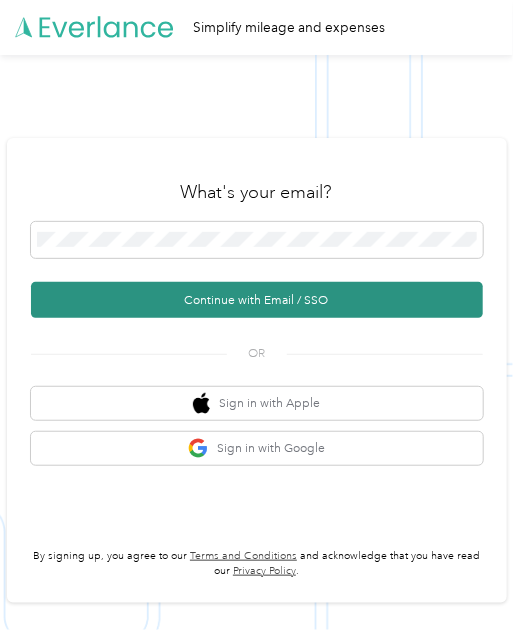 click on "Continue with Email / SSO" at bounding box center [257, 300] 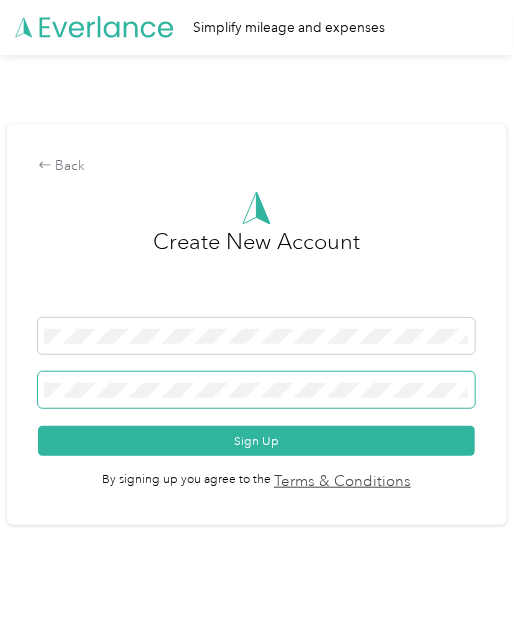 click on "Sign Up" at bounding box center (256, 441) 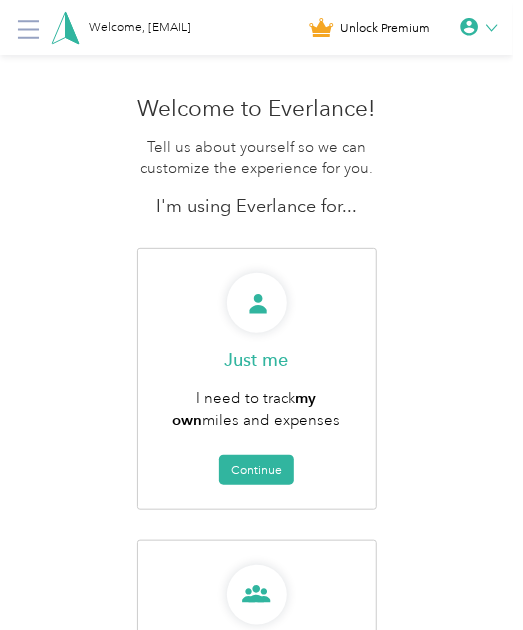 click at bounding box center (479, 28) 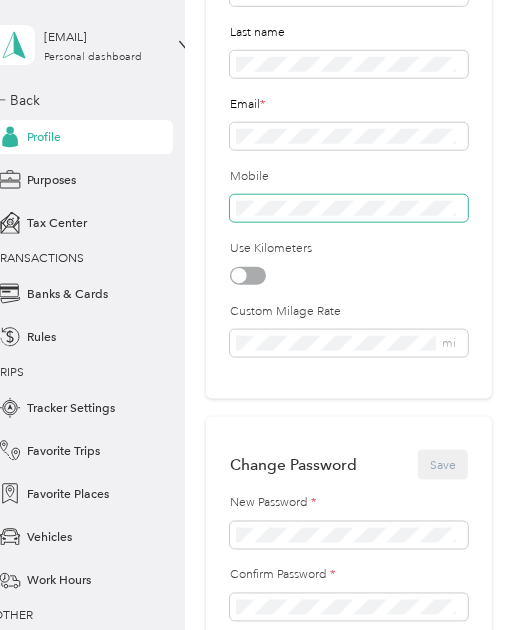 scroll, scrollTop: 346, scrollLeft: 0, axis: vertical 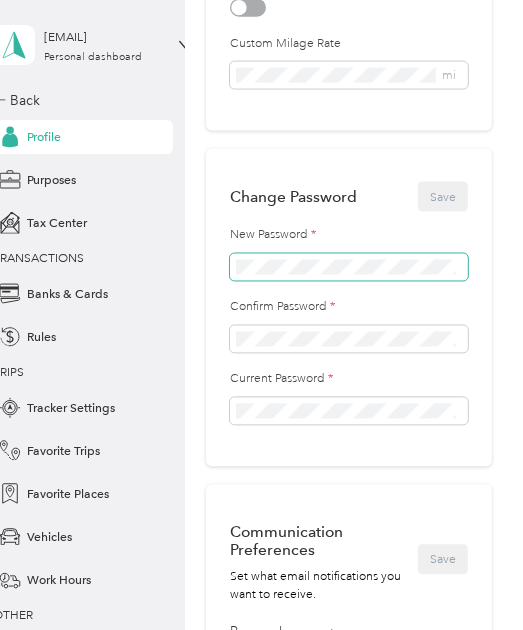 click at bounding box center [349, 267] 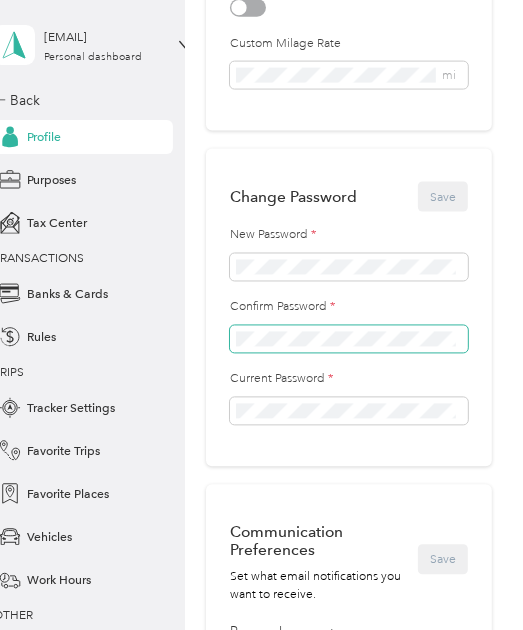 click at bounding box center (349, 339) 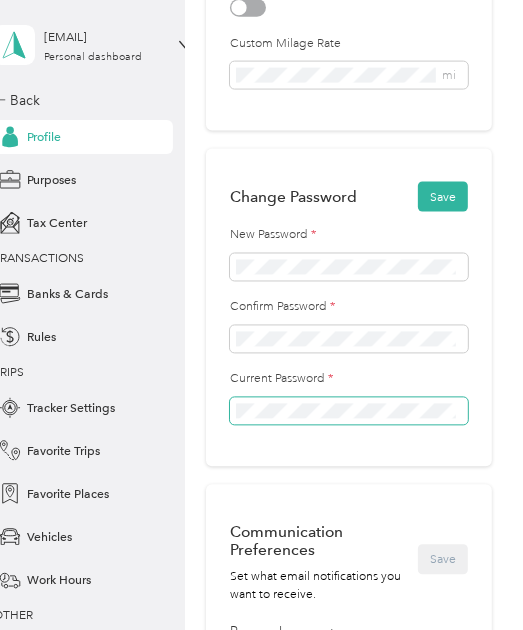 click on "Save" at bounding box center [443, 197] 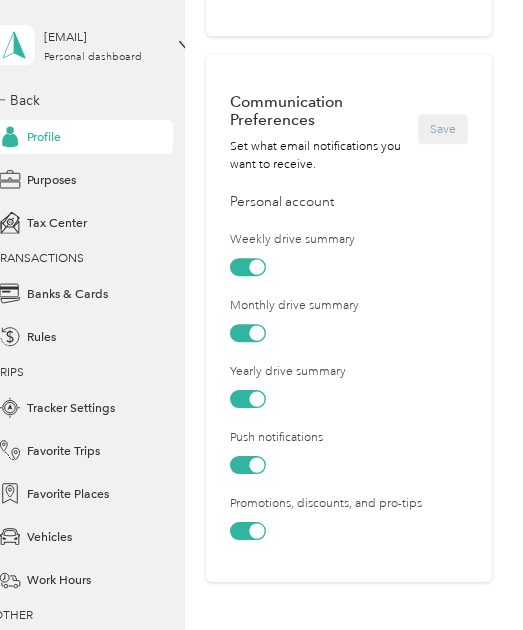 scroll, scrollTop: 995, scrollLeft: 0, axis: vertical 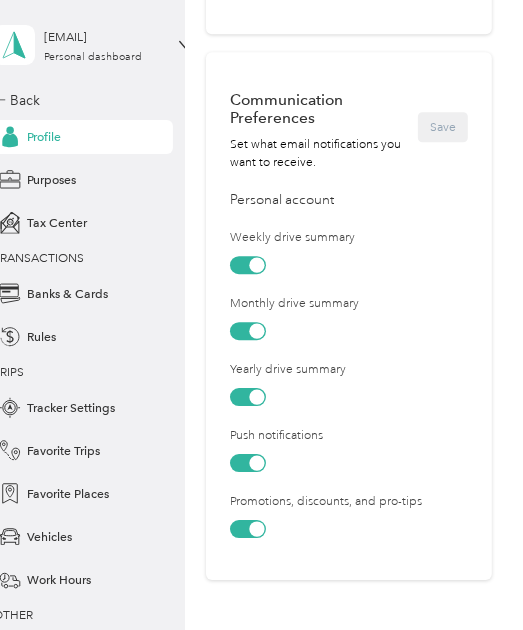 click at bounding box center (257, 528) 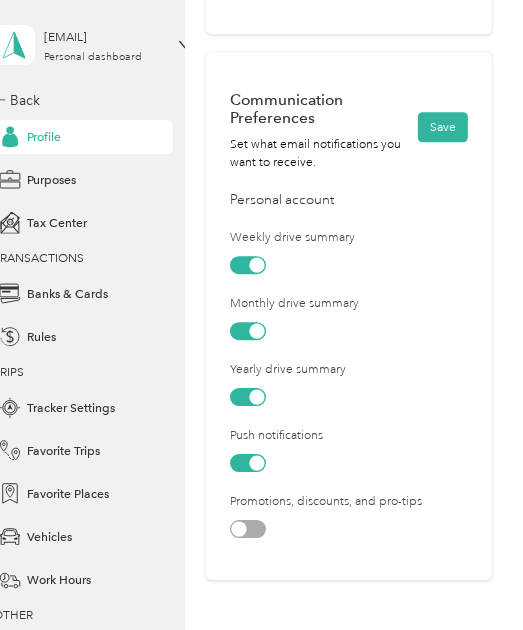 click at bounding box center (257, 462) 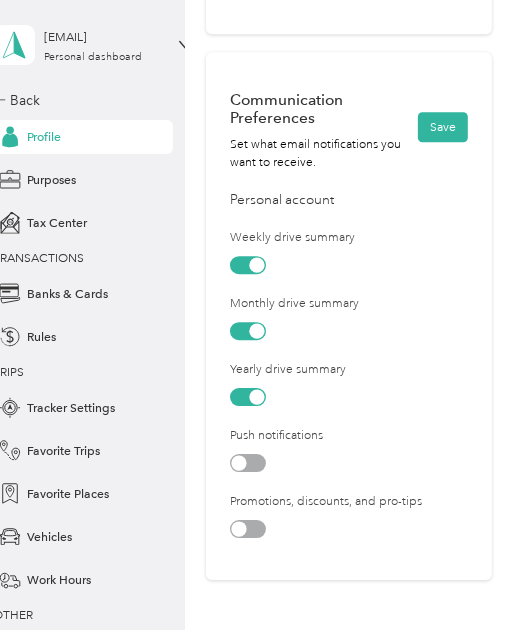 click at bounding box center [248, 265] 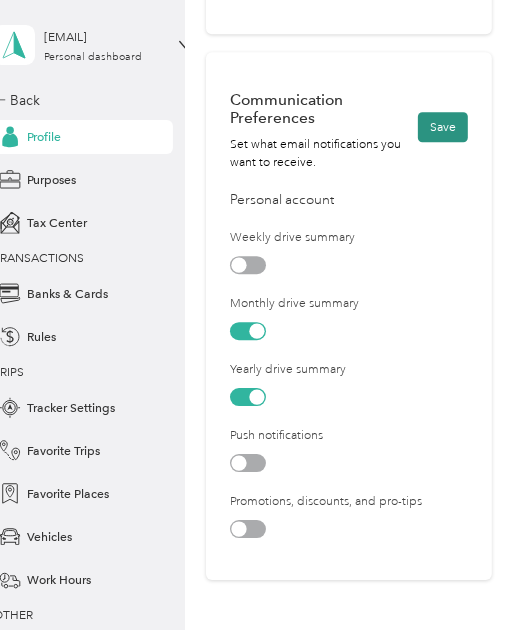 click on "Save" at bounding box center [443, 127] 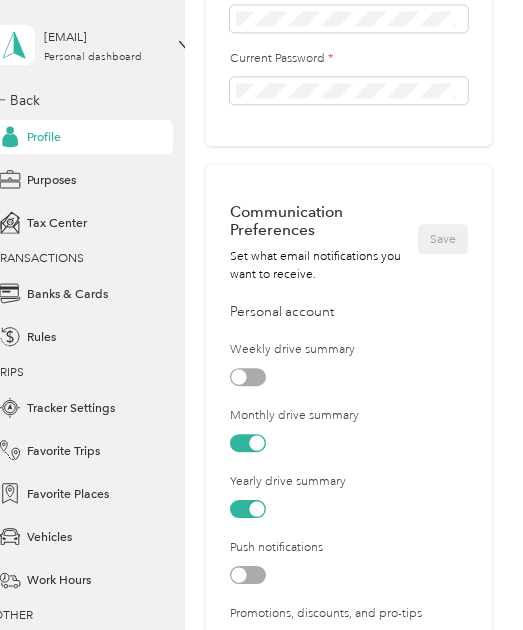 scroll, scrollTop: 1139, scrollLeft: 0, axis: vertical 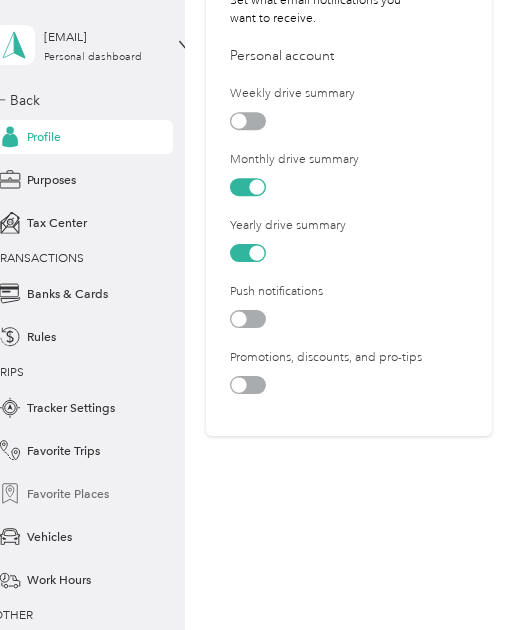 click on "Favorite Places" at bounding box center [68, 494] 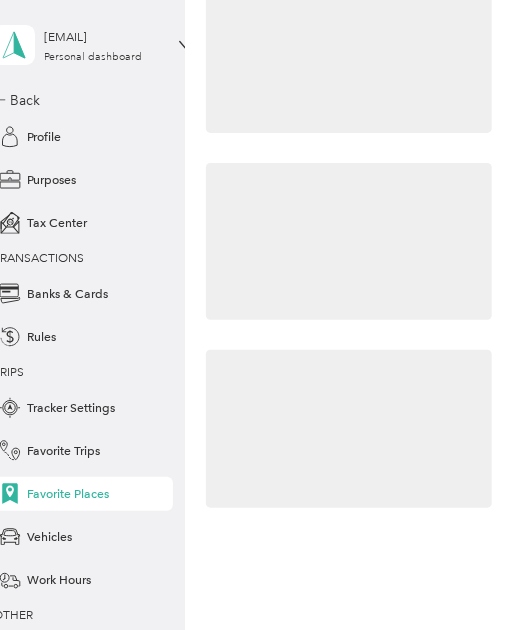 scroll, scrollTop: 375, scrollLeft: 0, axis: vertical 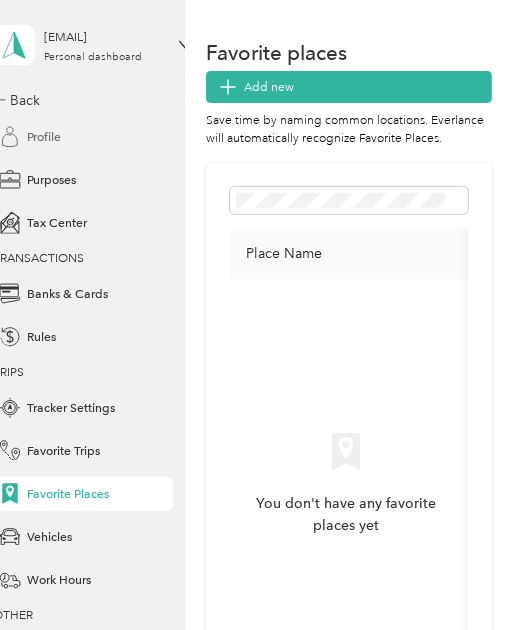 click on "Profile" at bounding box center (44, 137) 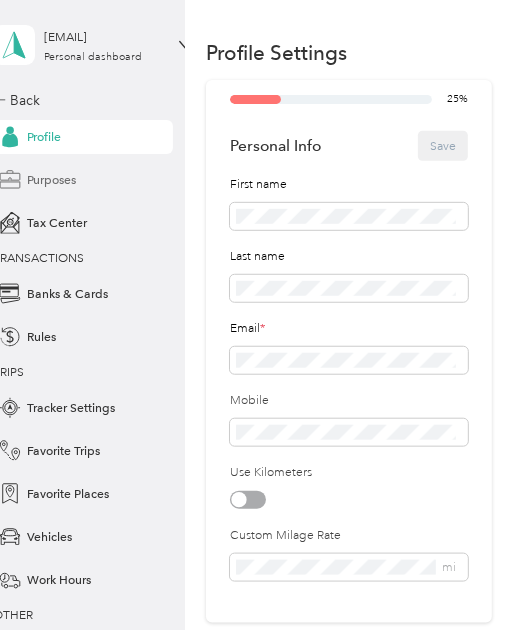 click on "Purposes" at bounding box center [51, 180] 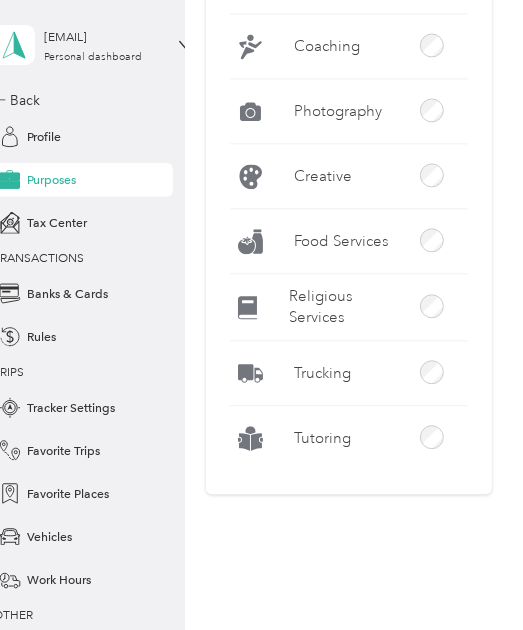 scroll, scrollTop: 820, scrollLeft: 0, axis: vertical 